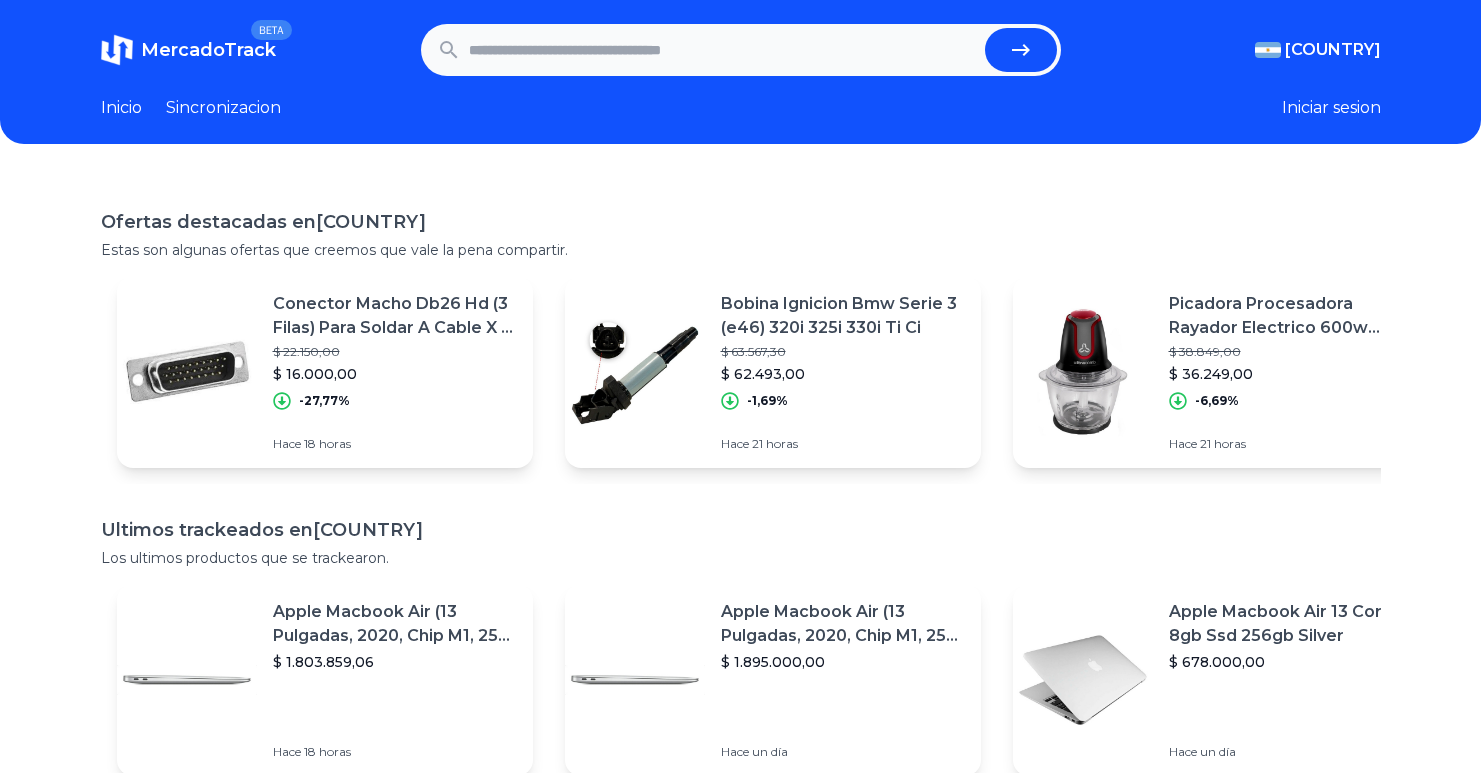 scroll, scrollTop: 0, scrollLeft: 0, axis: both 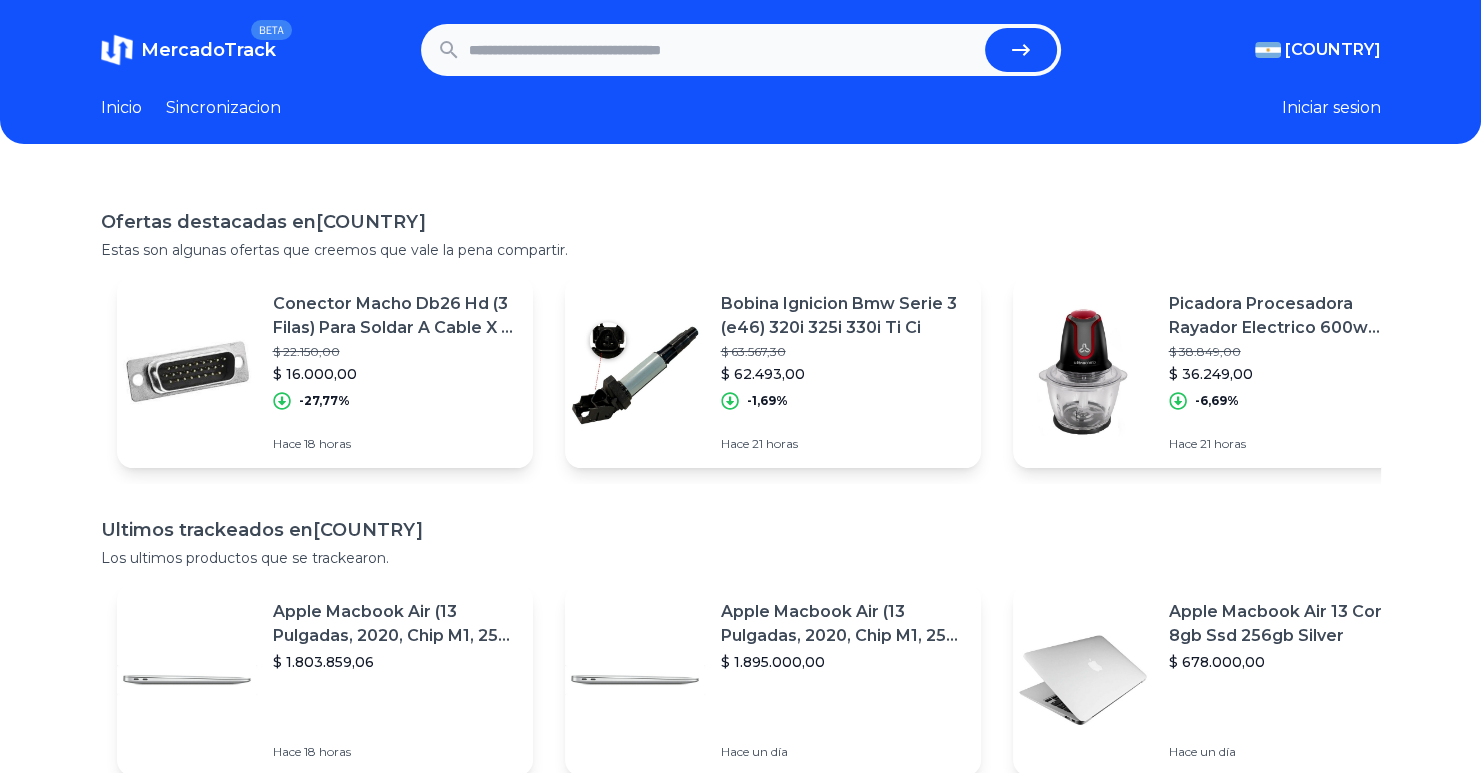 click at bounding box center (723, 50) 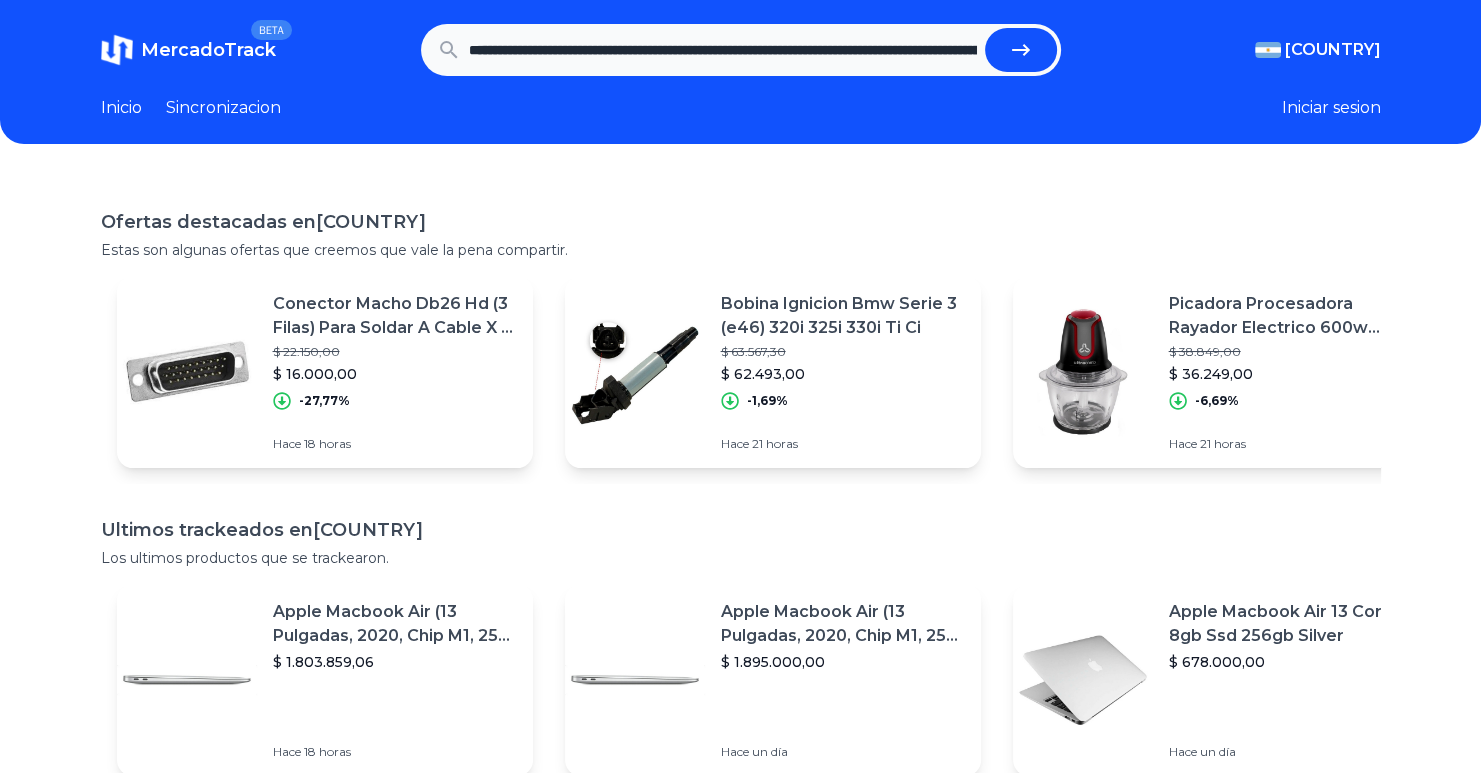 scroll, scrollTop: 0, scrollLeft: 1728, axis: horizontal 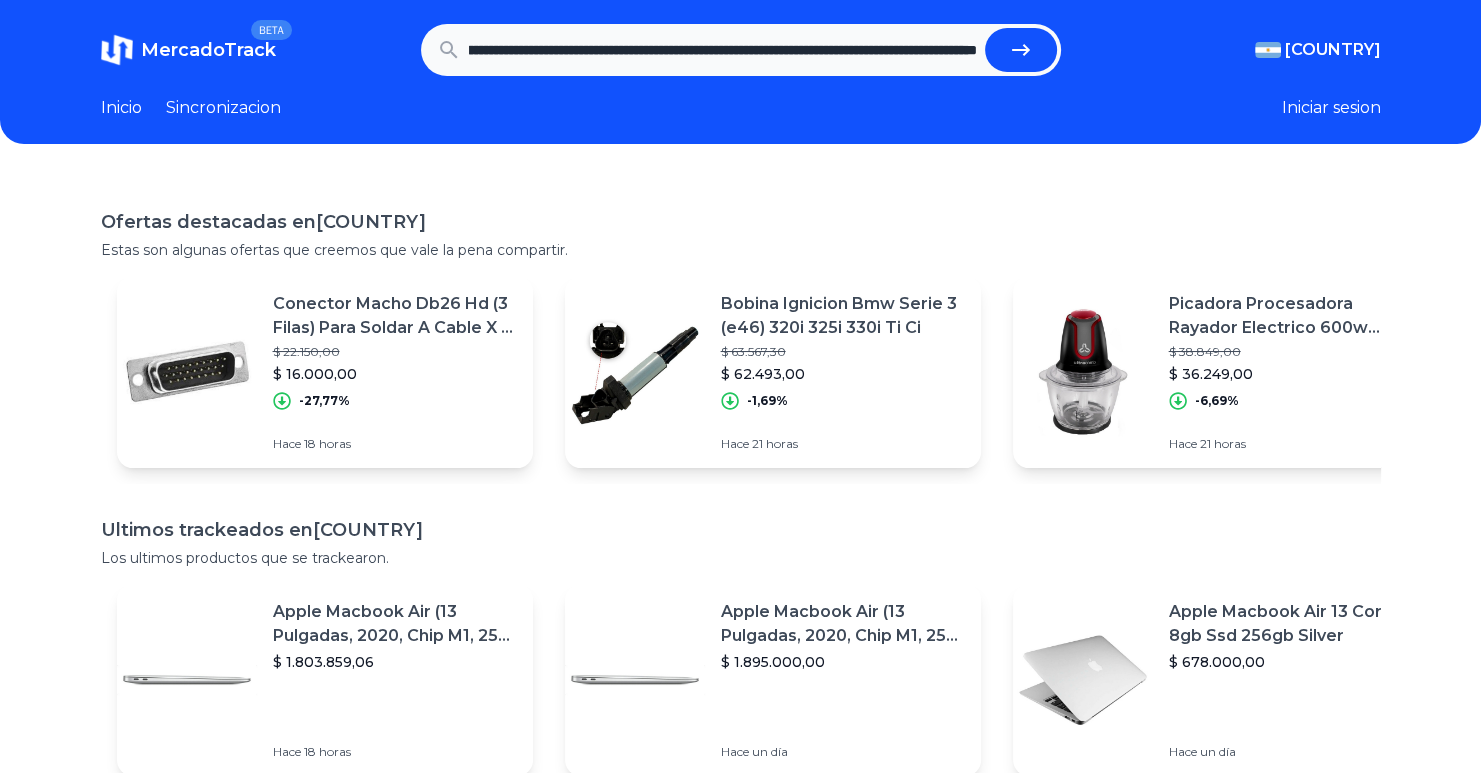 type on "**********" 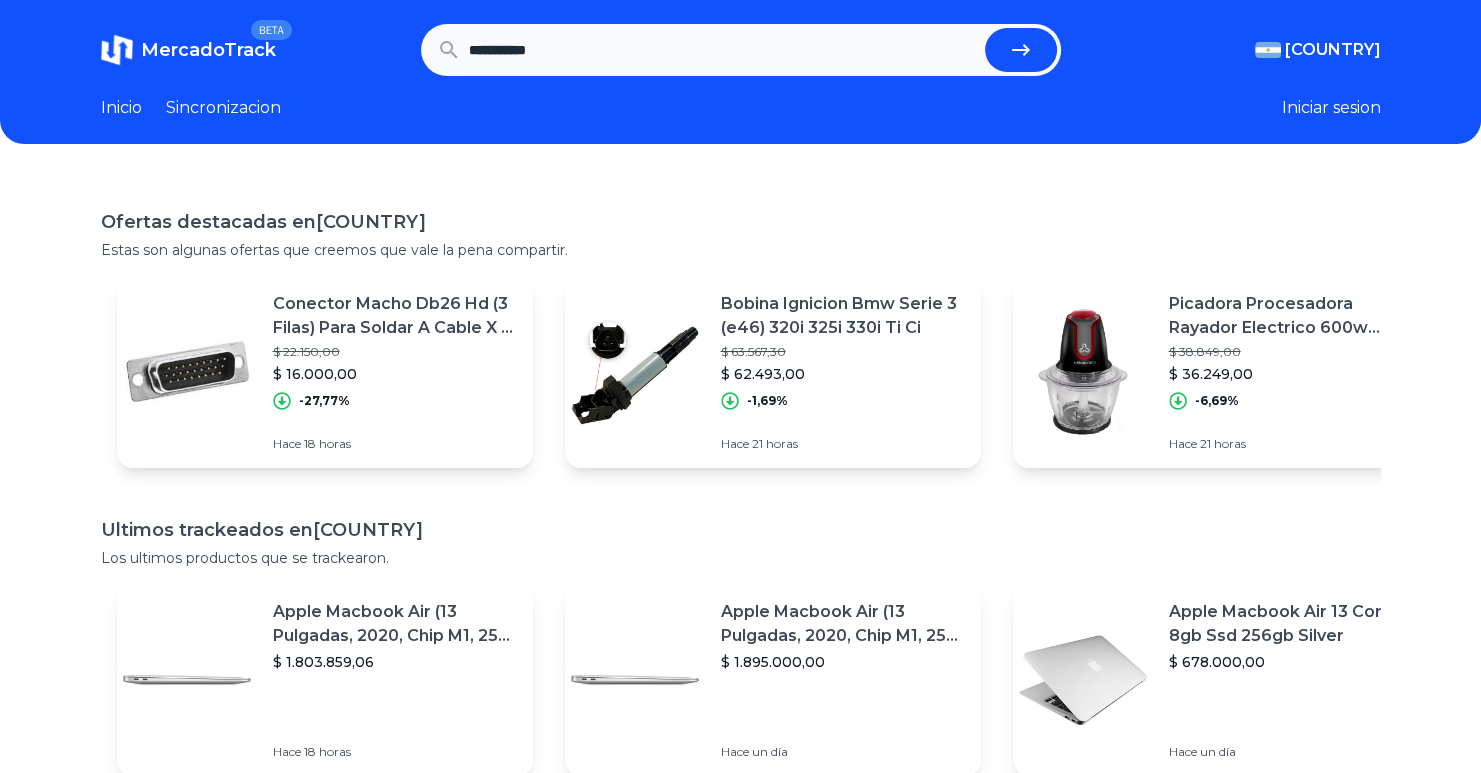 scroll, scrollTop: 0, scrollLeft: 0, axis: both 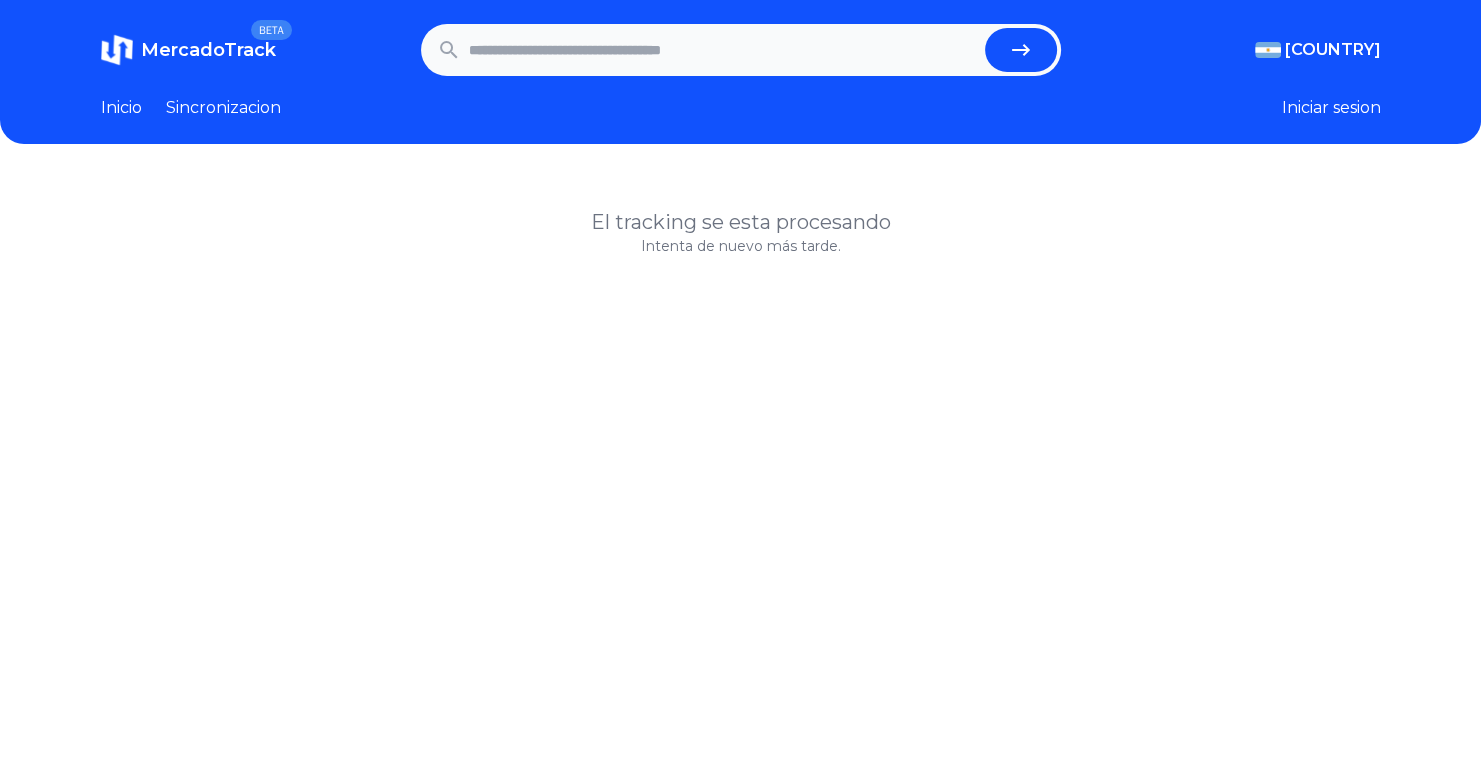 click at bounding box center (723, 50) 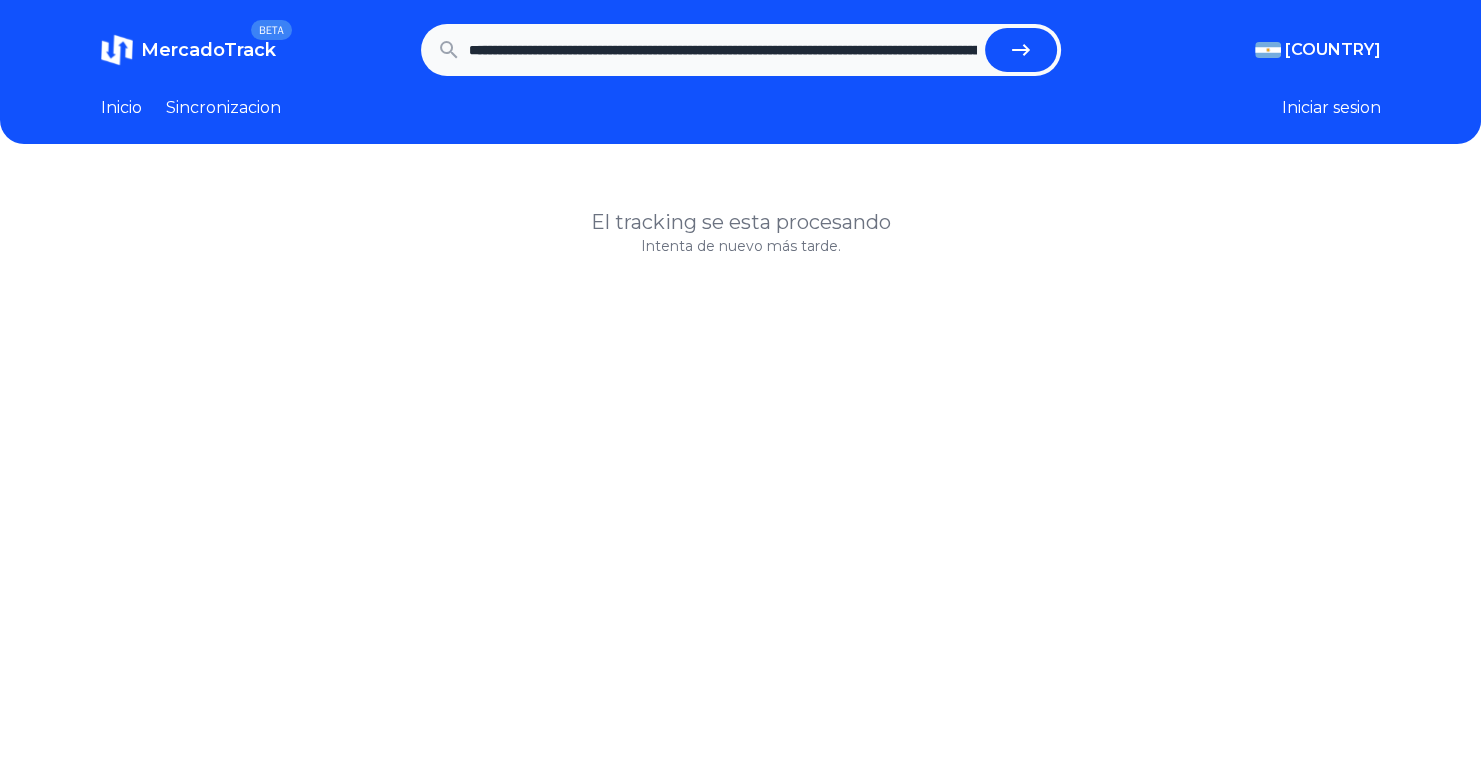 scroll, scrollTop: 0, scrollLeft: 1728, axis: horizontal 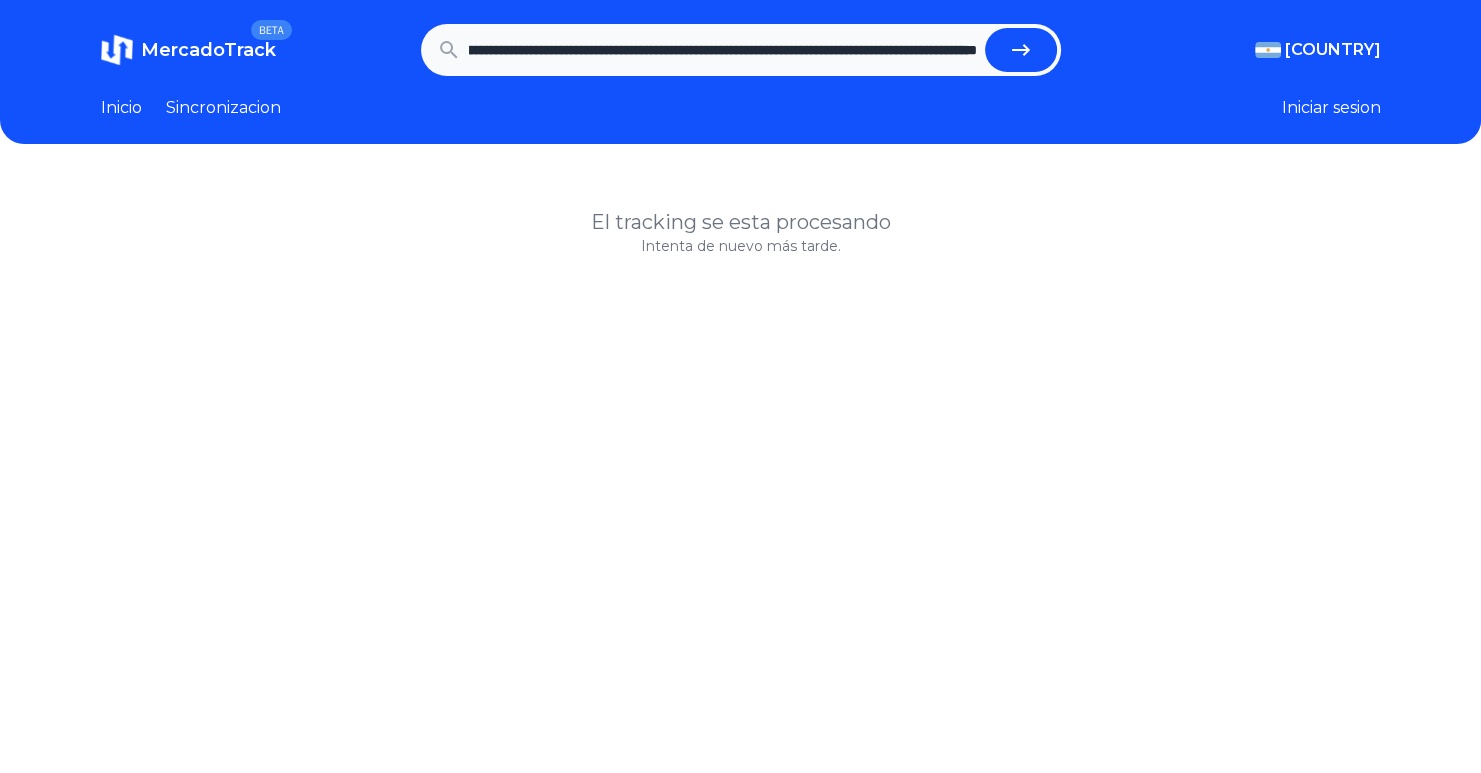 type on "**********" 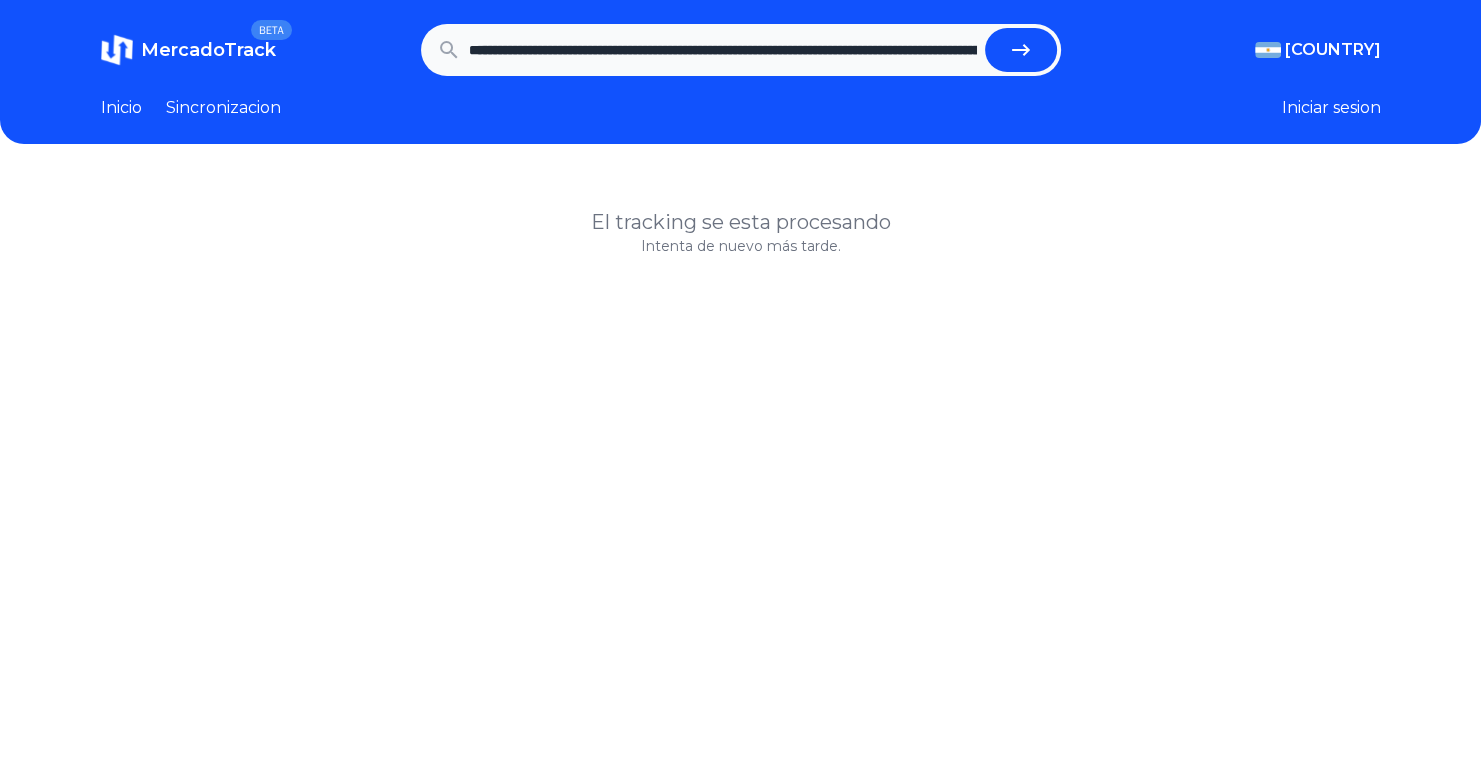 click at bounding box center (1021, 50) 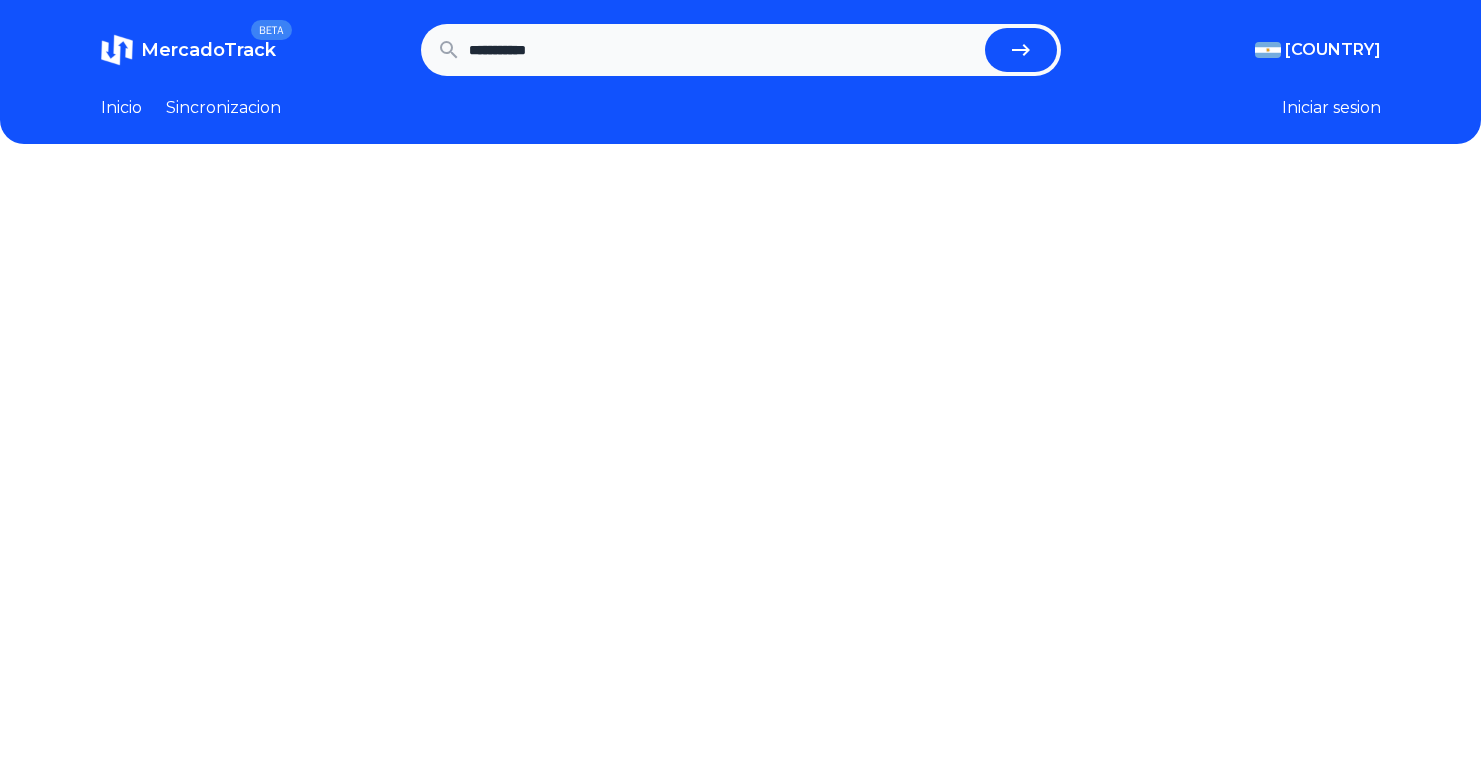 scroll, scrollTop: 0, scrollLeft: 0, axis: both 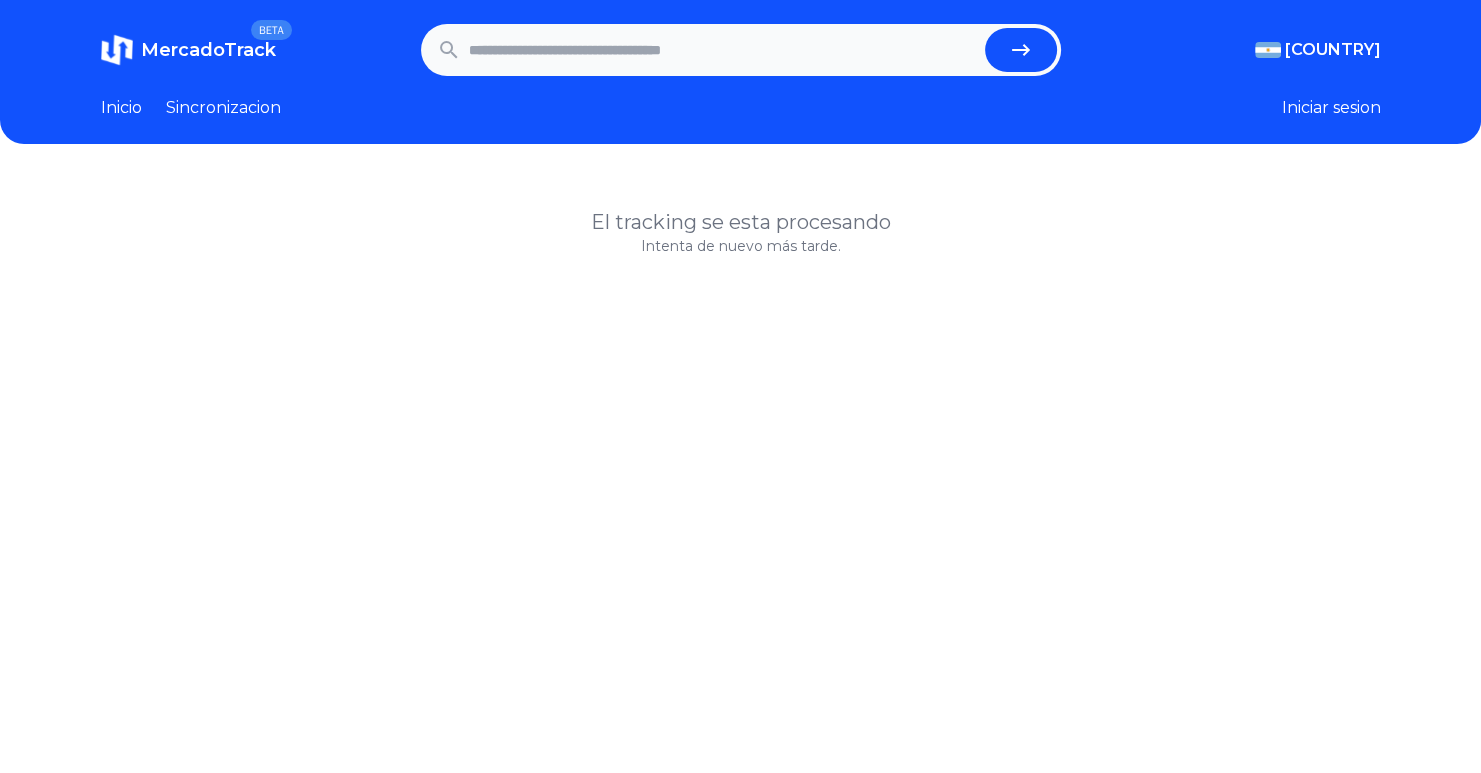 click on "MercadoTrack BETA Argentina Argentina Uruguay Mexico Chile Peru Venezuela Colombia Brasil Argentina Argentina Uruguay Mexico Chile Peru Venezuela Colombia Brasil" at bounding box center [741, 50] 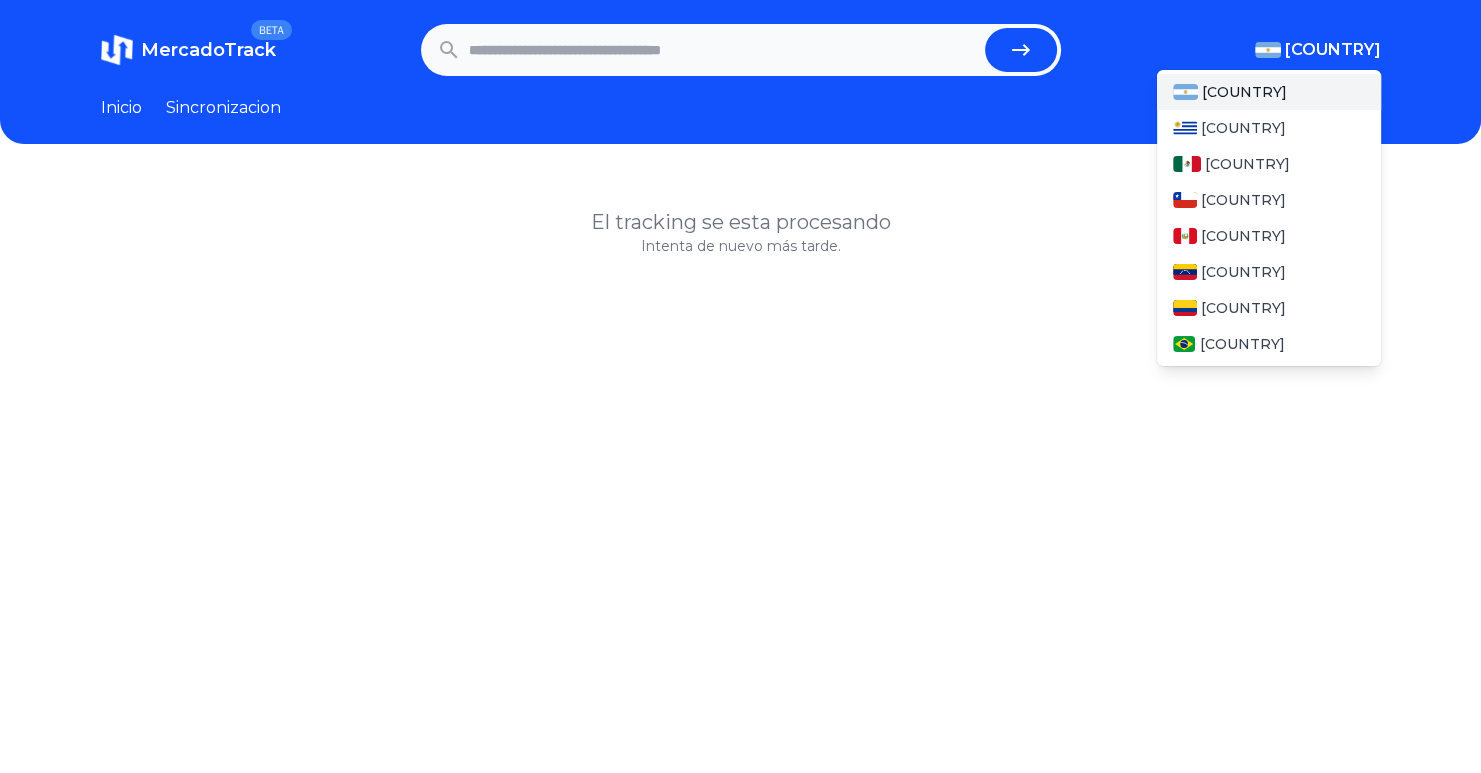click at bounding box center [1268, 50] 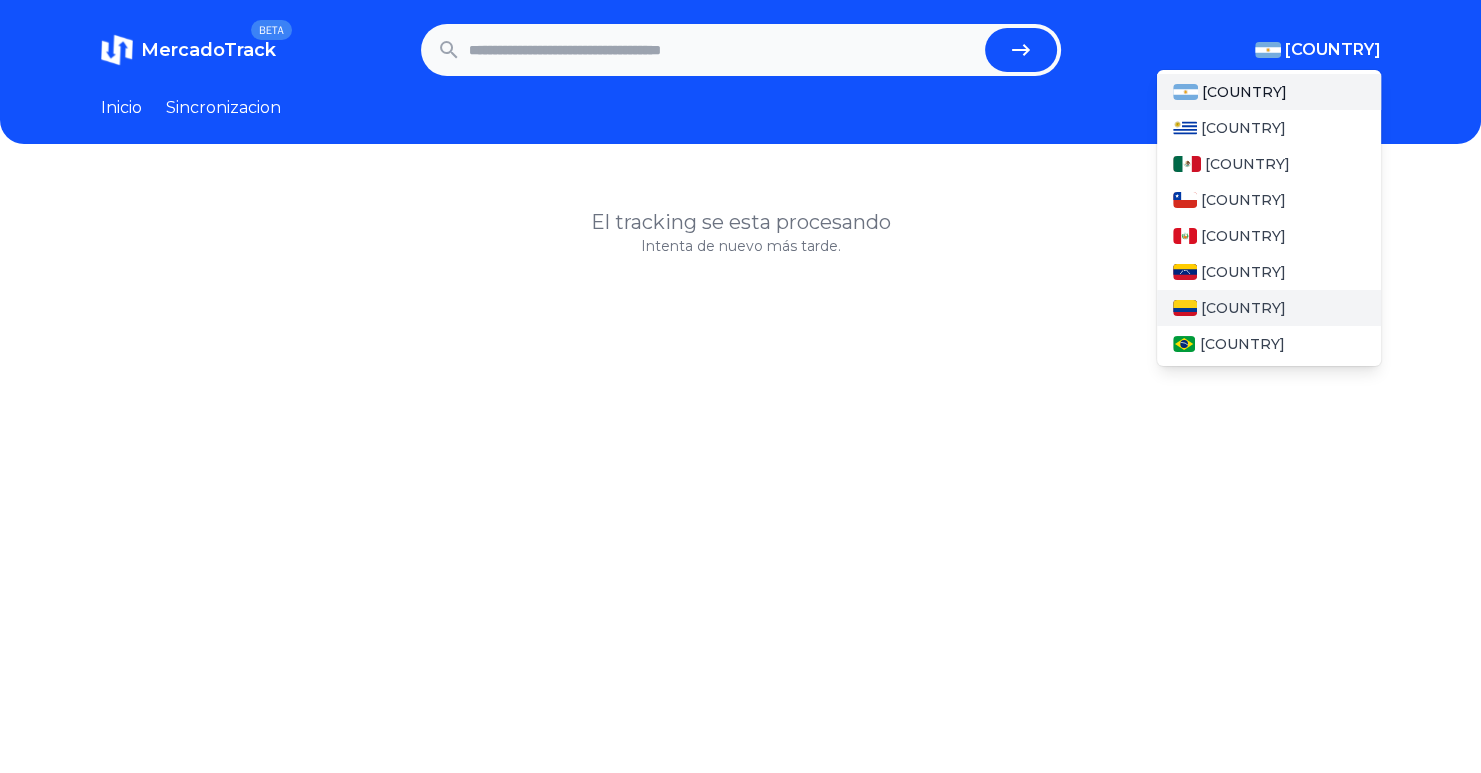 click on "[COUNTRY]" at bounding box center (1243, 308) 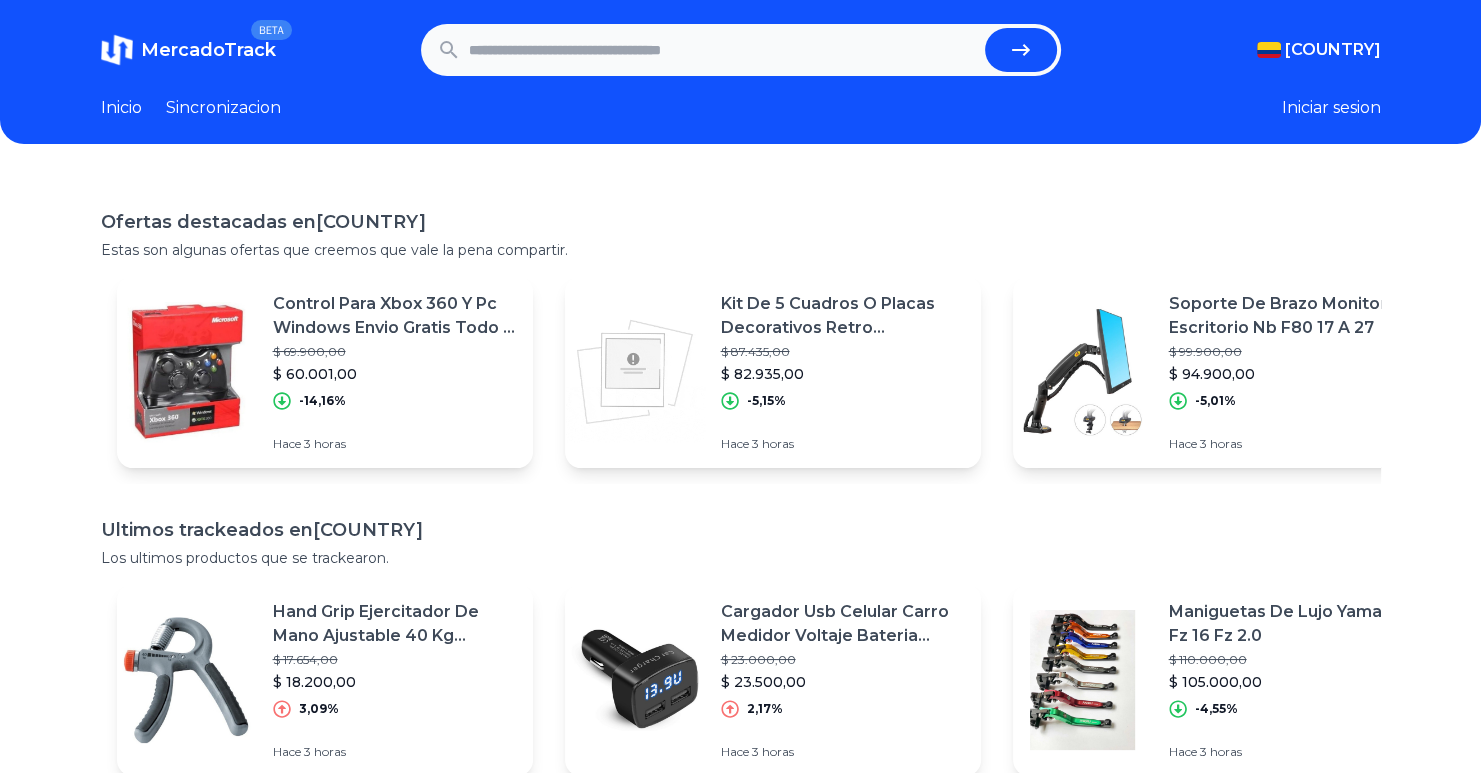 click at bounding box center (723, 50) 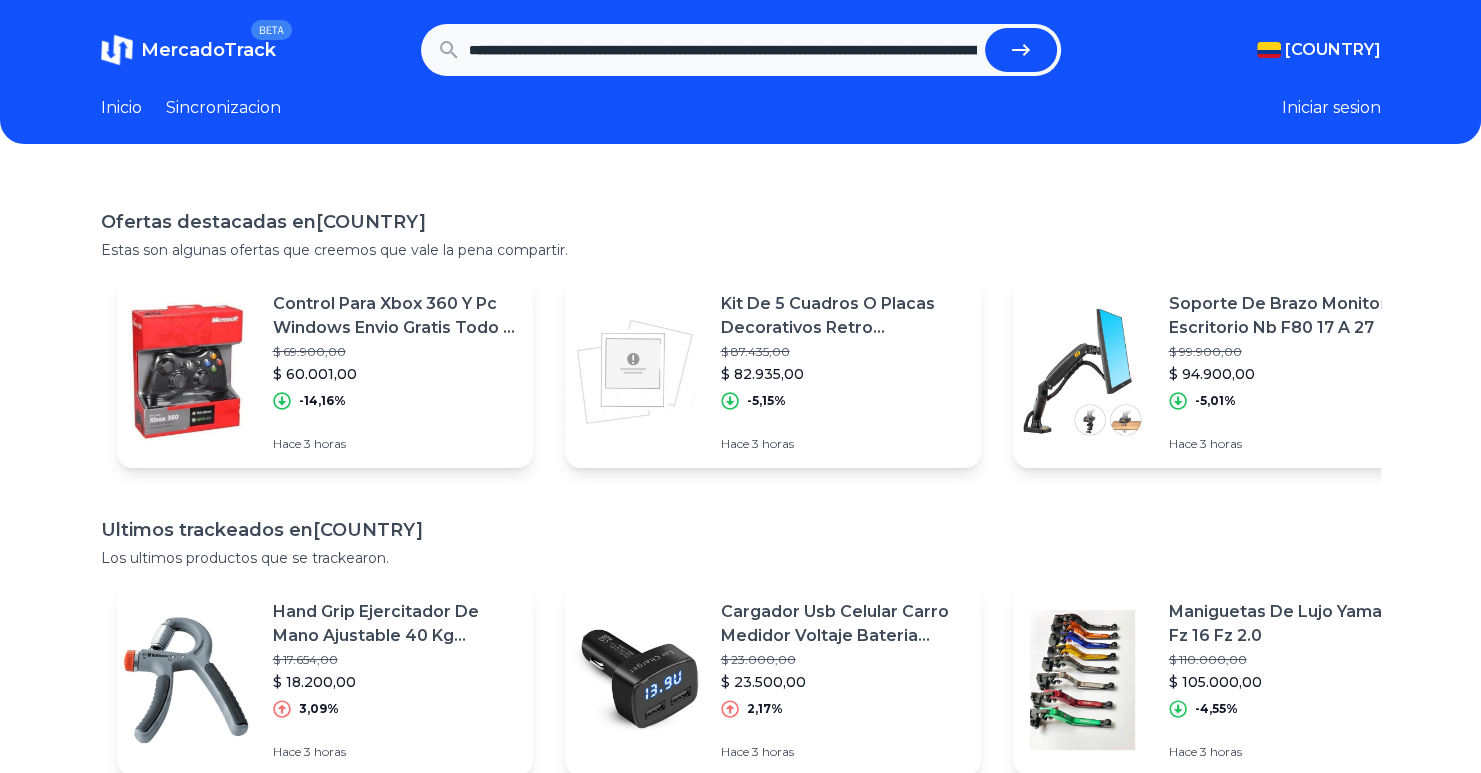 scroll, scrollTop: 0, scrollLeft: 1728, axis: horizontal 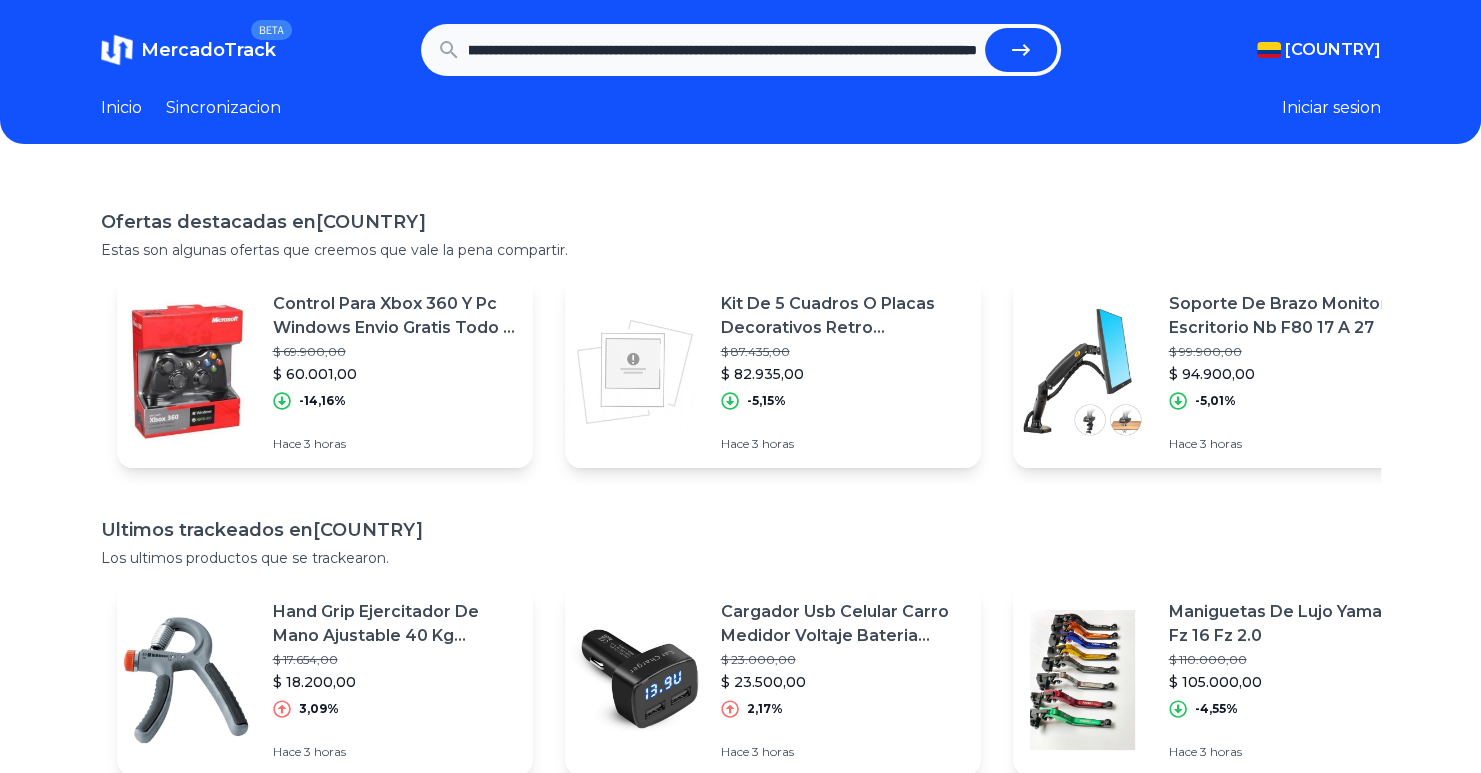 type on "**********" 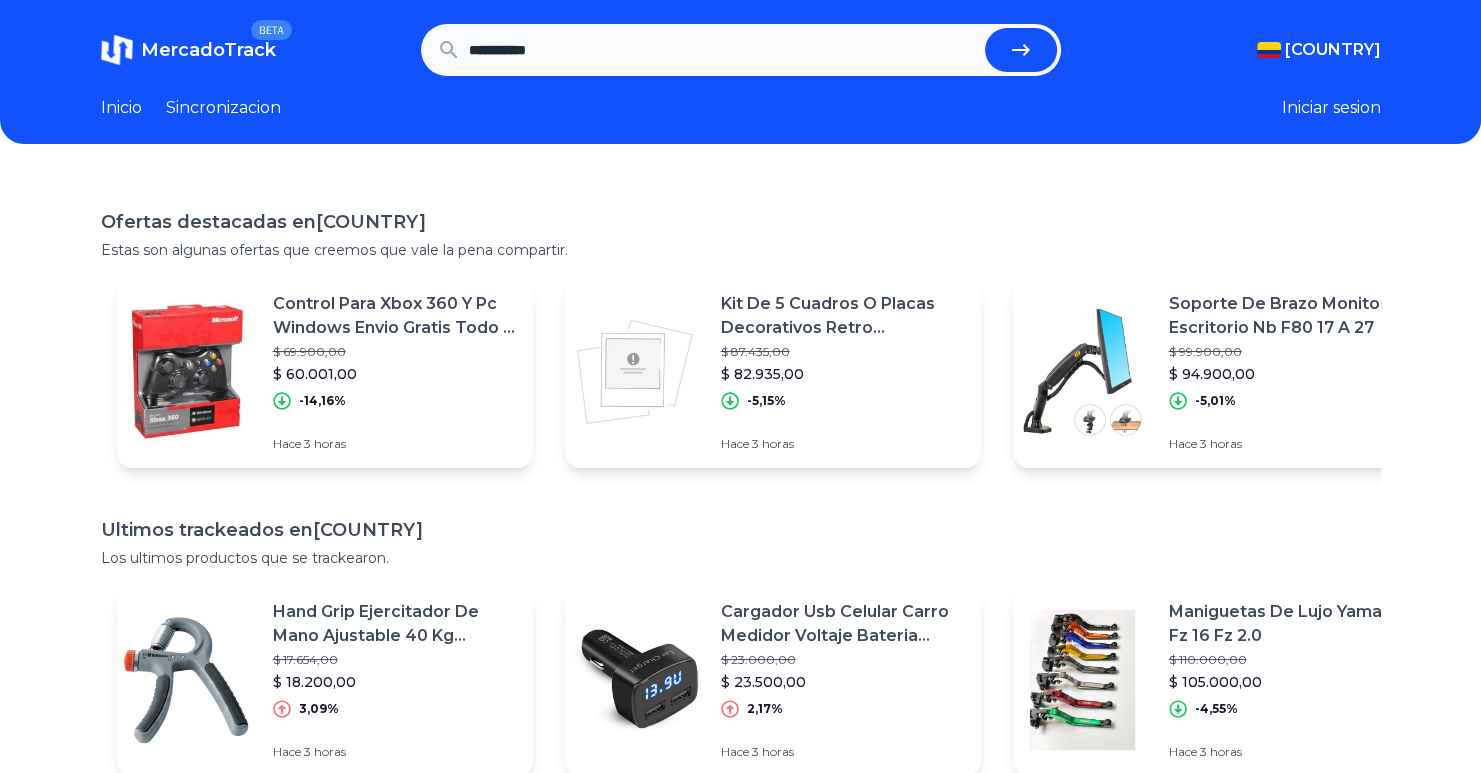 scroll, scrollTop: 0, scrollLeft: 0, axis: both 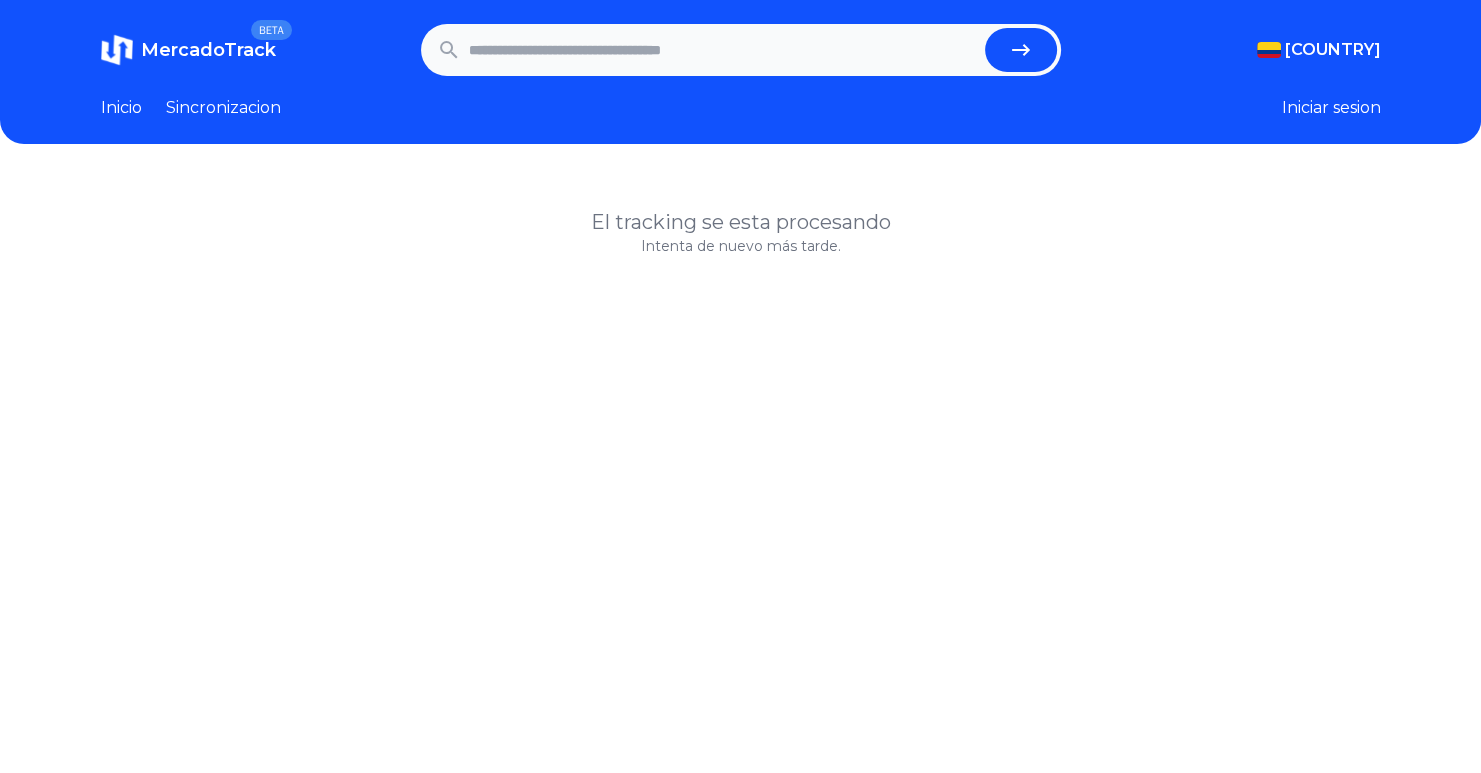 click at bounding box center (723, 50) 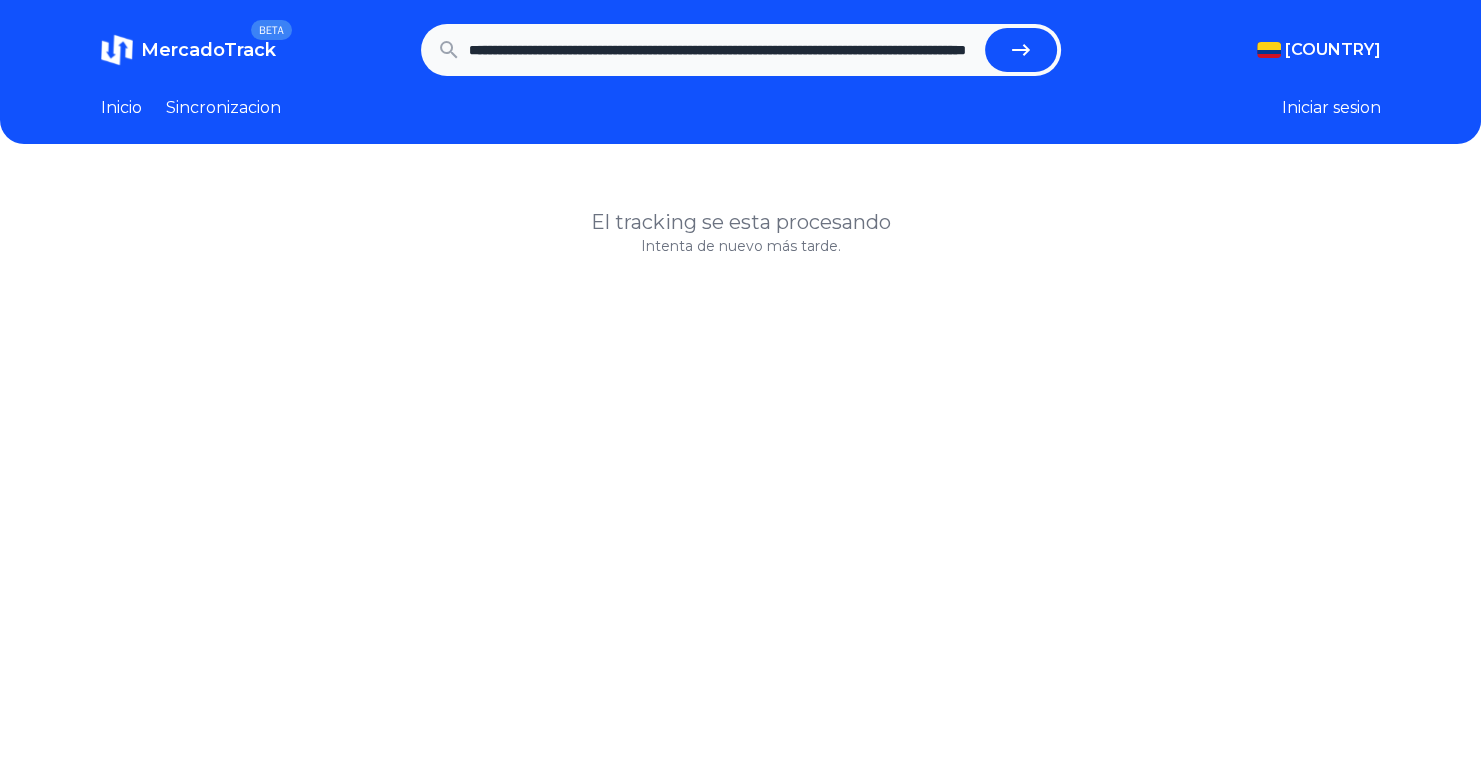 scroll, scrollTop: 0, scrollLeft: 272, axis: horizontal 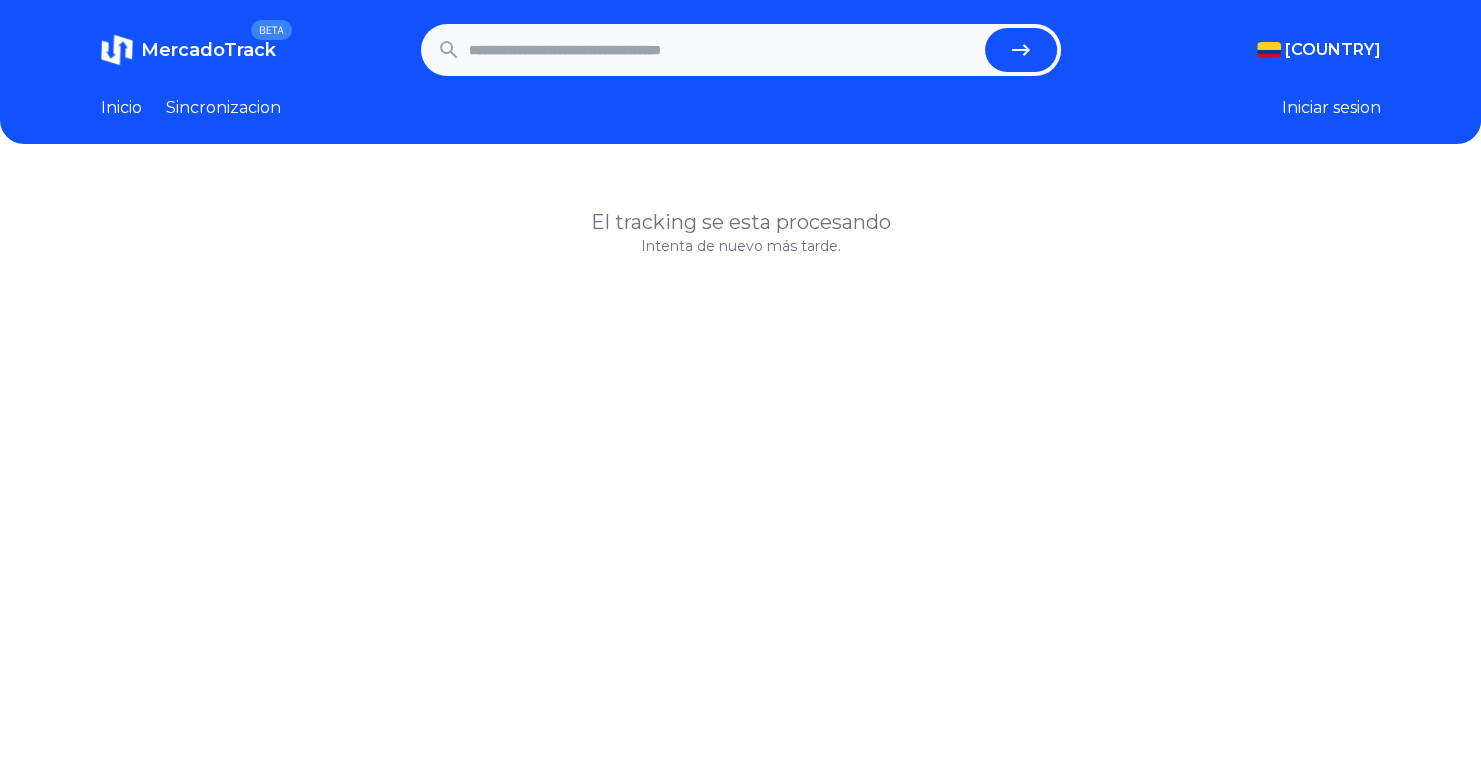 click on "Iniciar sesion" at bounding box center (1331, 108) 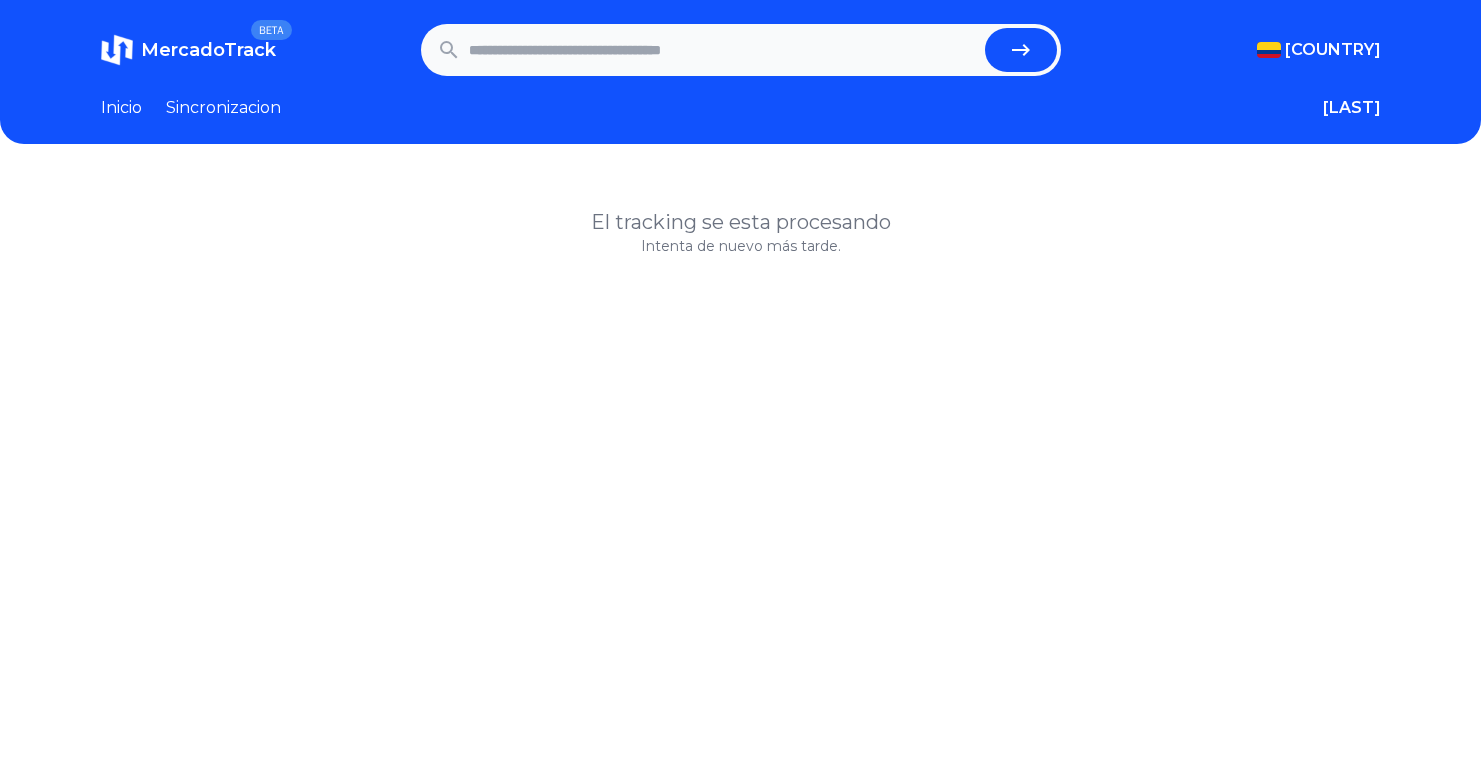 scroll, scrollTop: 0, scrollLeft: 0, axis: both 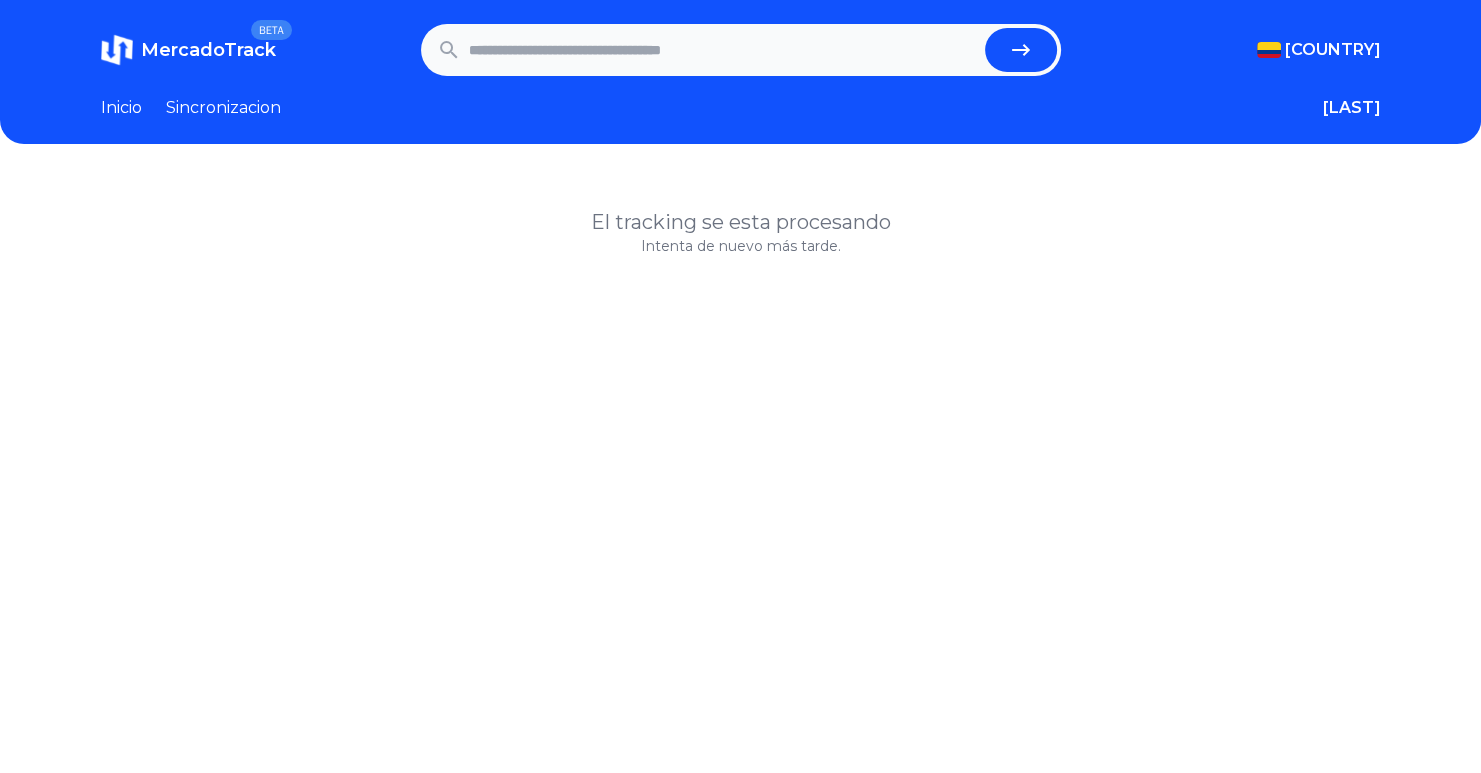 click at bounding box center [723, 50] 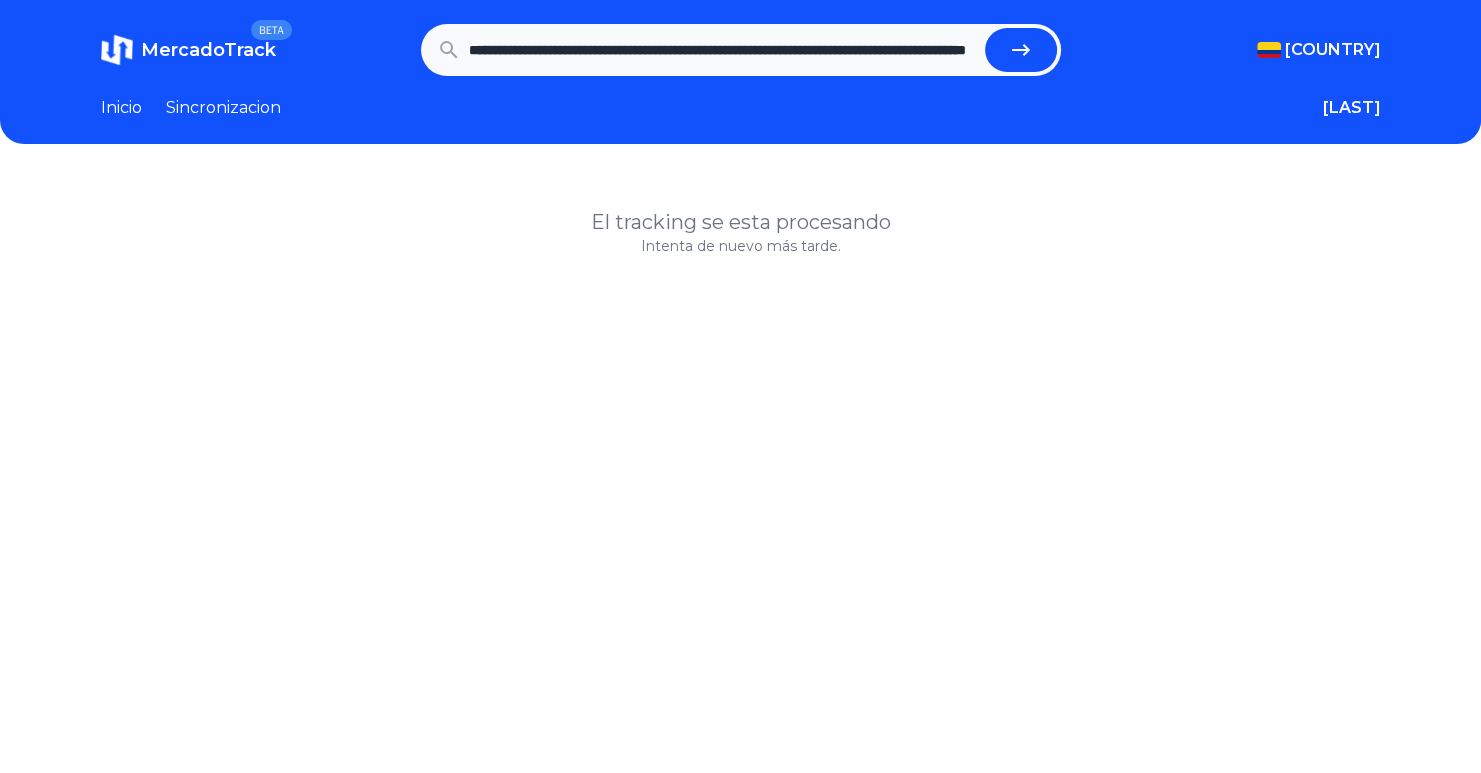 scroll, scrollTop: 0, scrollLeft: 272, axis: horizontal 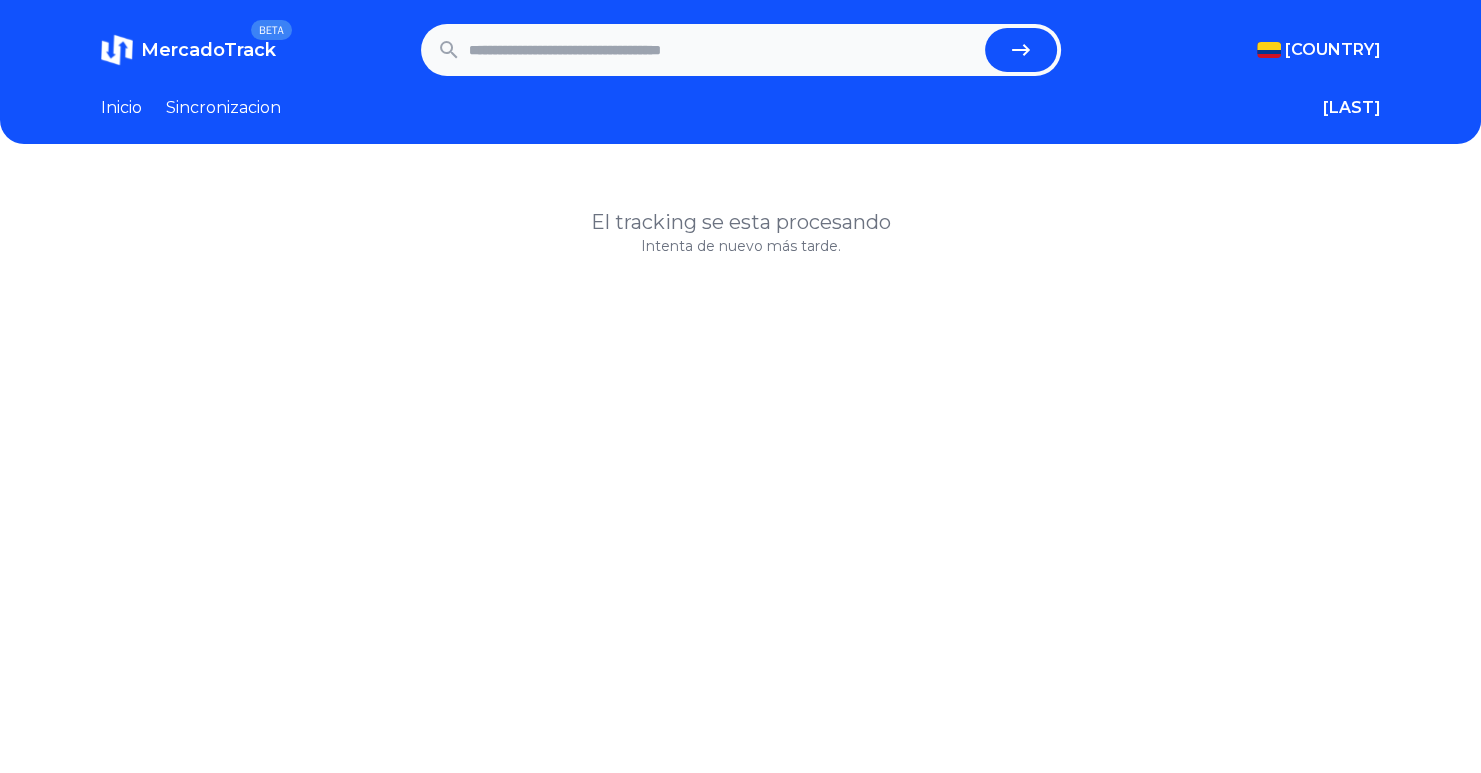 click on "Sincronizacion" at bounding box center [223, 108] 